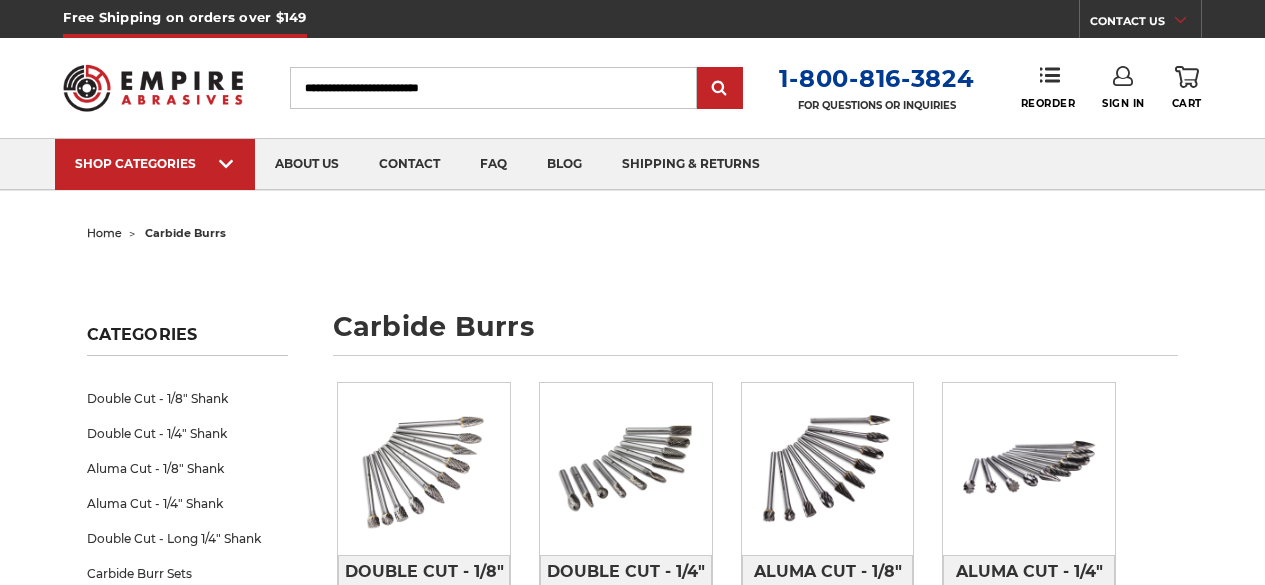 scroll, scrollTop: 0, scrollLeft: 0, axis: both 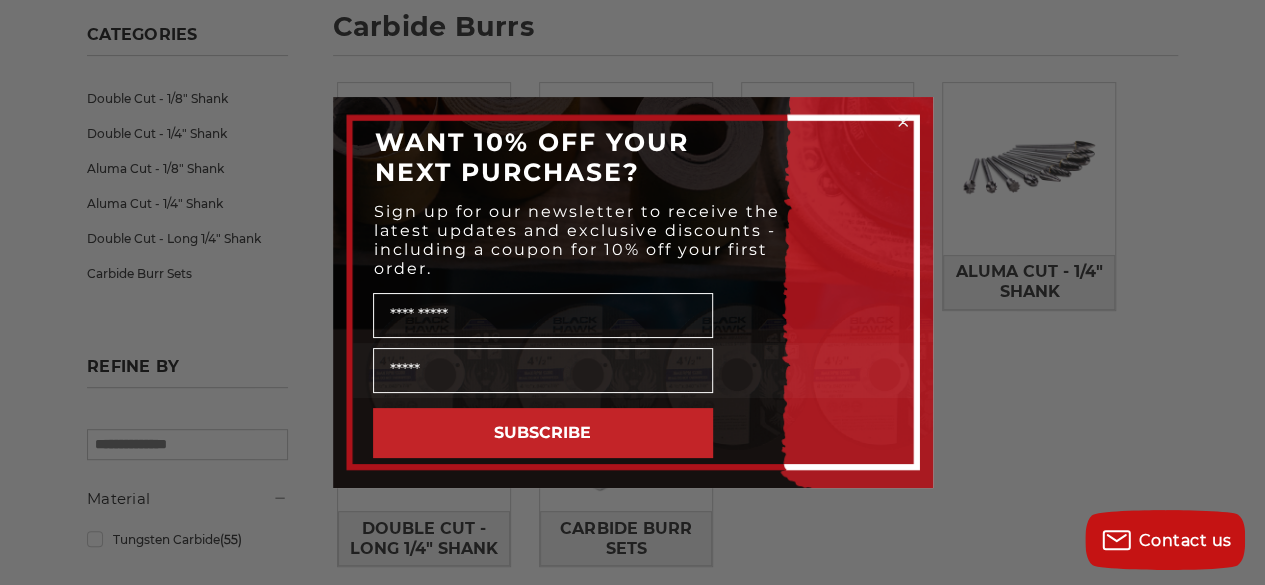 click 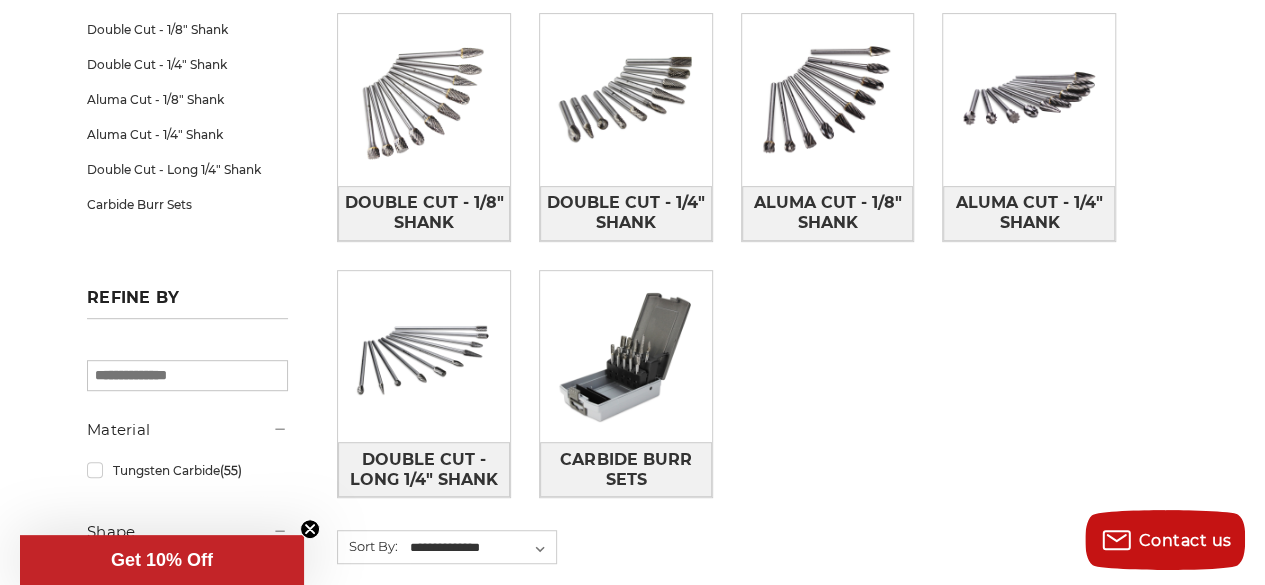 scroll, scrollTop: 400, scrollLeft: 0, axis: vertical 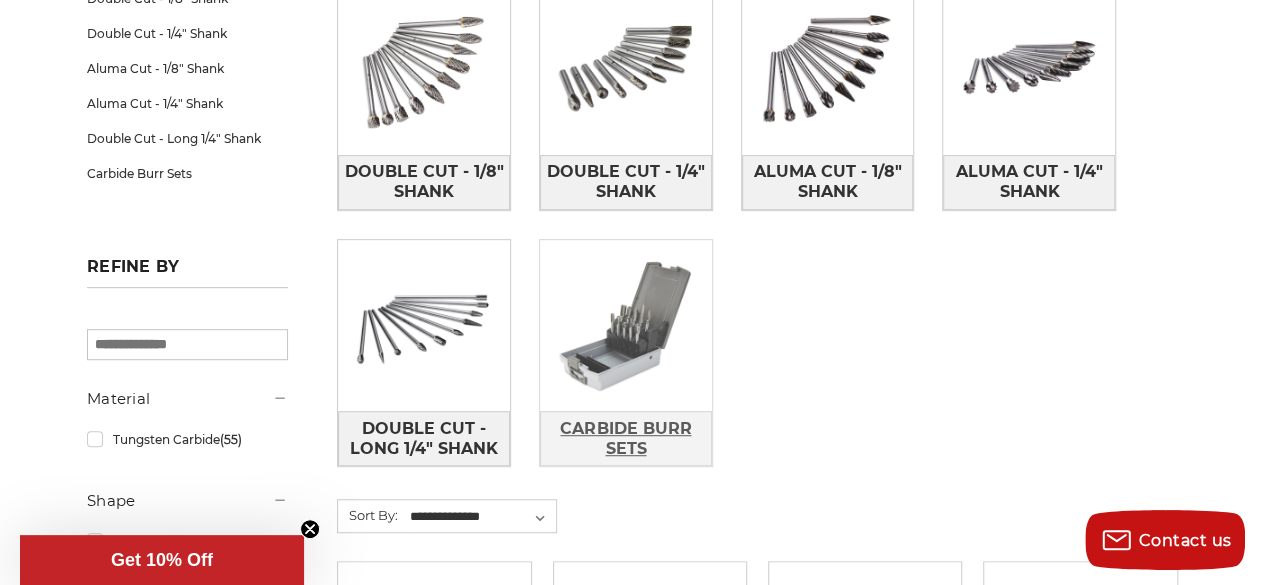 click on "Carbide Burr Sets" at bounding box center [626, 439] 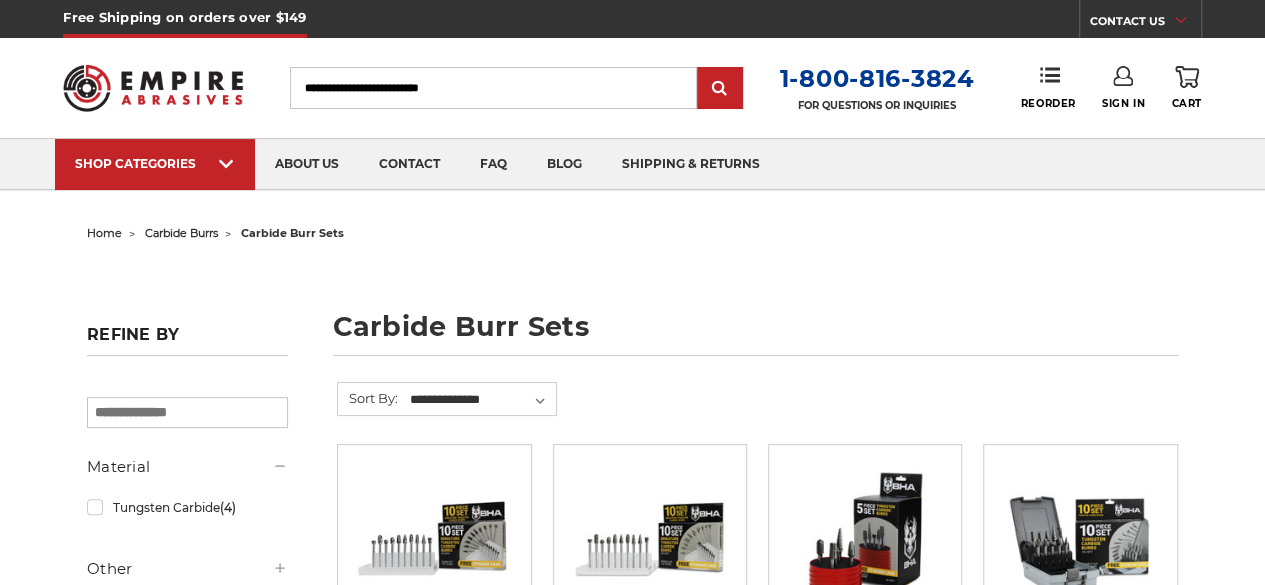 scroll, scrollTop: 158, scrollLeft: 0, axis: vertical 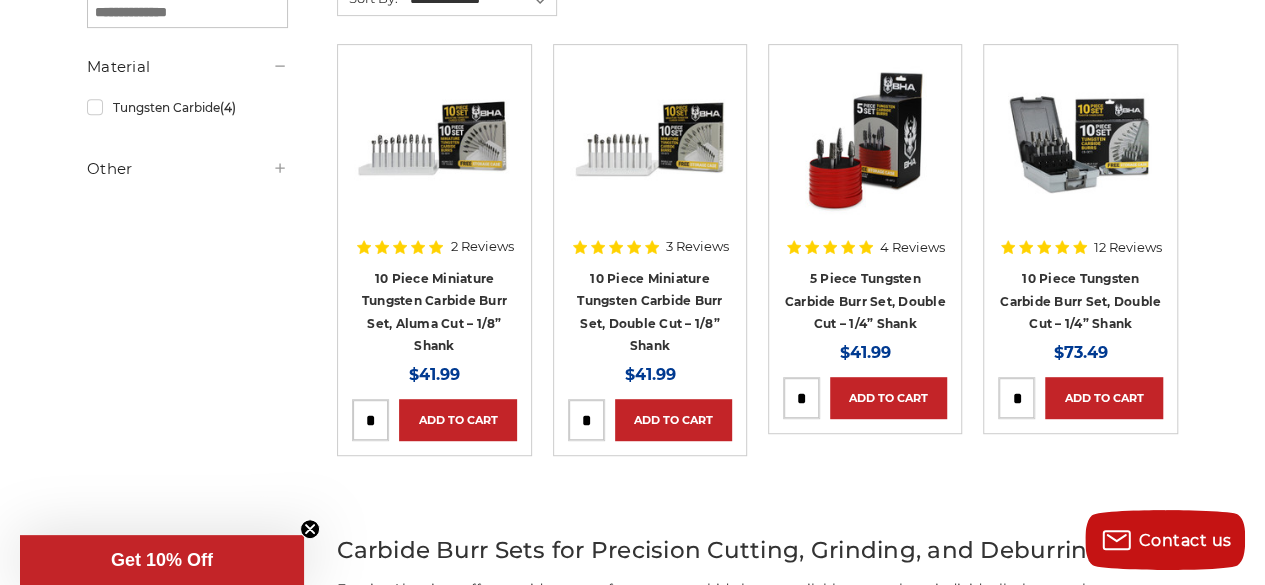 click on "10 Piece Tungsten Carbide Burr Set, Double Cut – 1/4” Shank" at bounding box center (1080, 301) 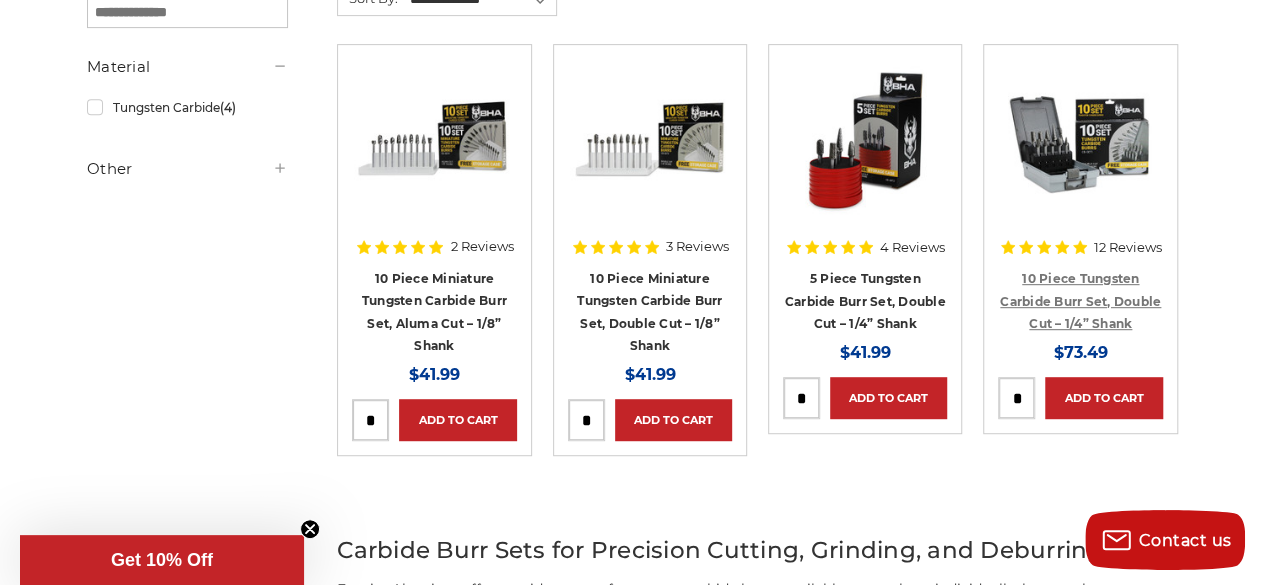 click on "10 Piece Tungsten Carbide Burr Set, Double Cut – 1/4” Shank" at bounding box center (1080, 301) 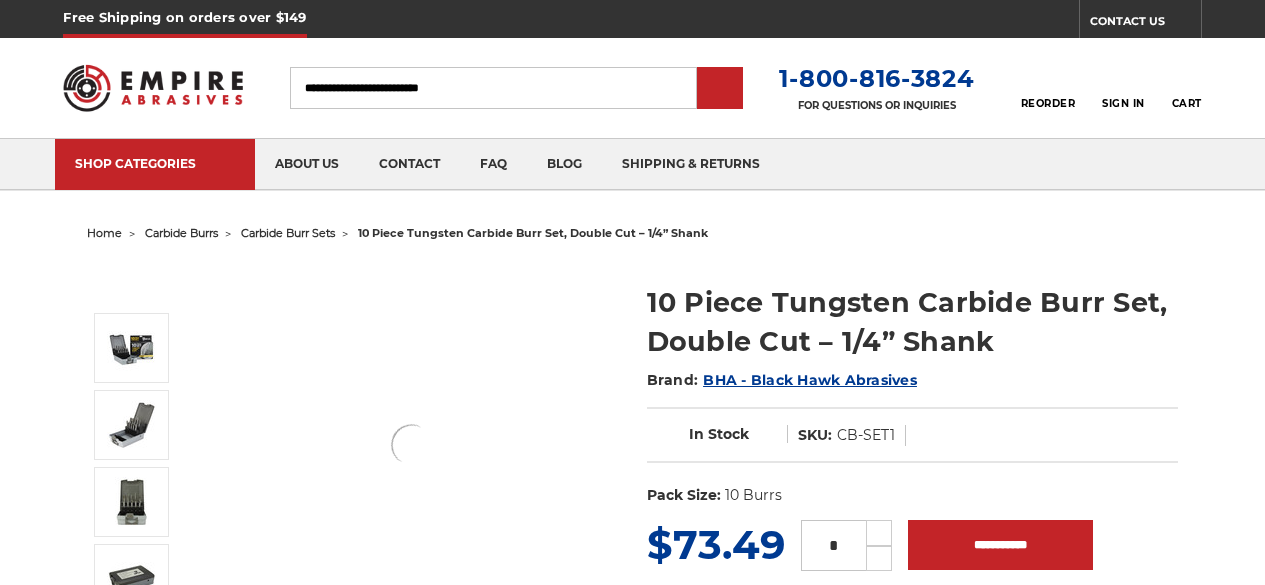 scroll, scrollTop: 0, scrollLeft: 0, axis: both 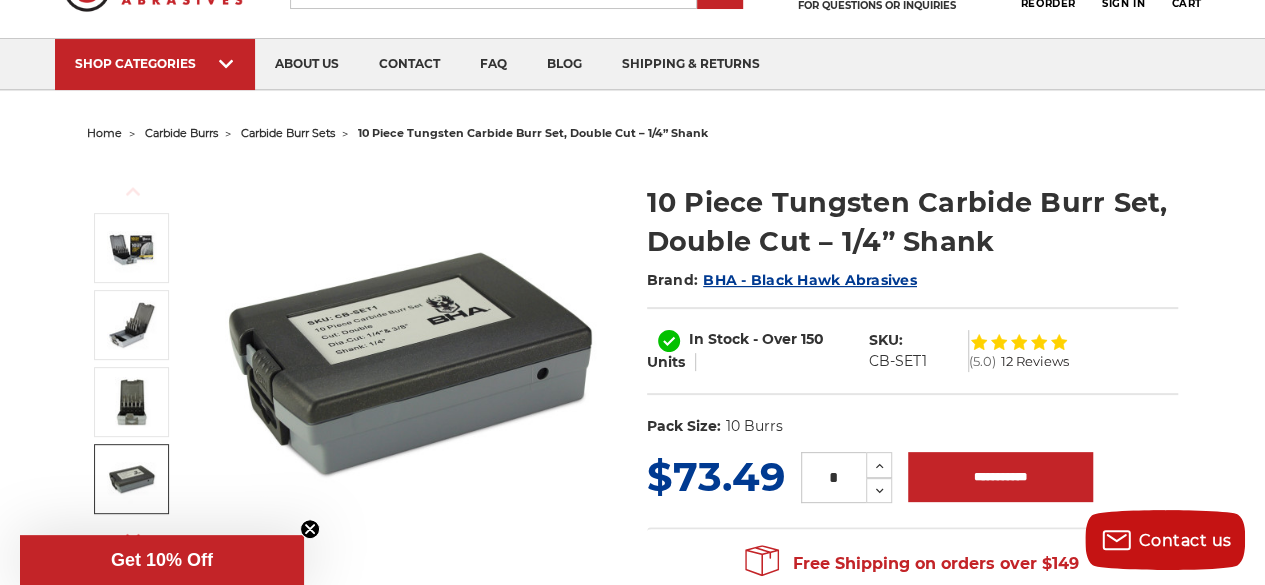 click on "carbide burrs" at bounding box center (181, 133) 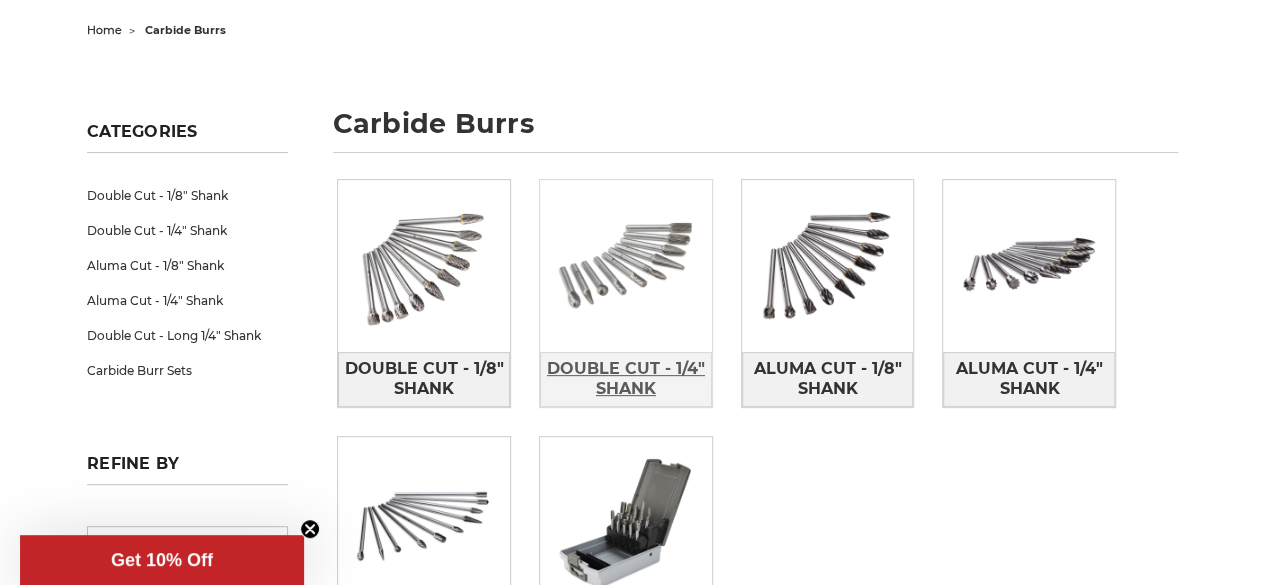 scroll, scrollTop: 300, scrollLeft: 0, axis: vertical 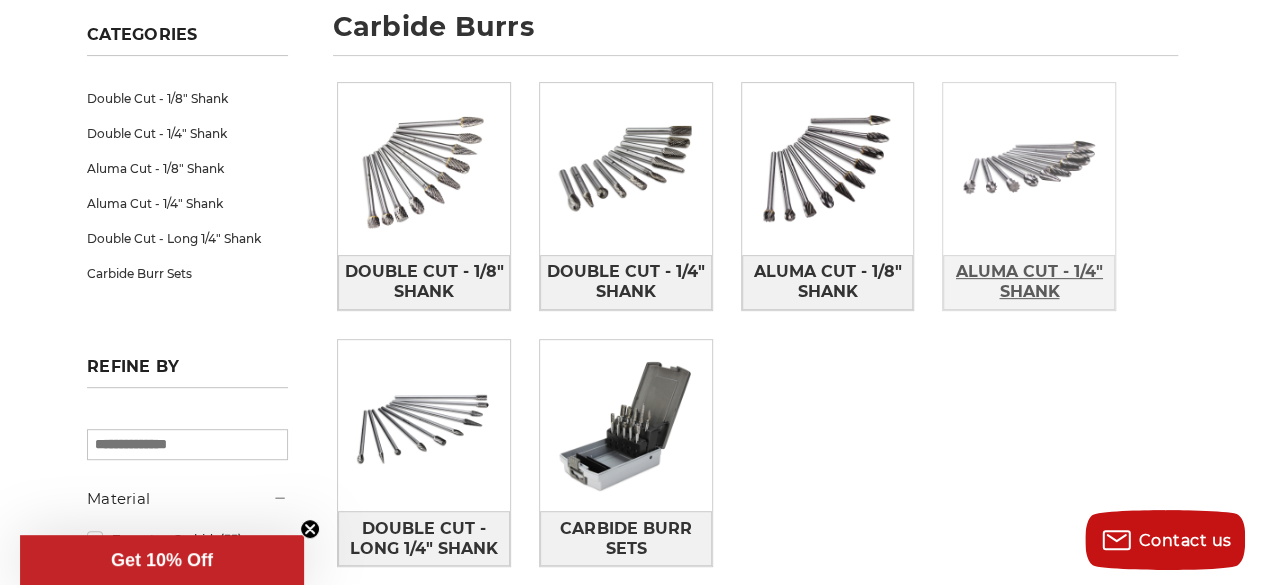 click on "Aluma Cut - 1/4" Shank" at bounding box center [1029, 282] 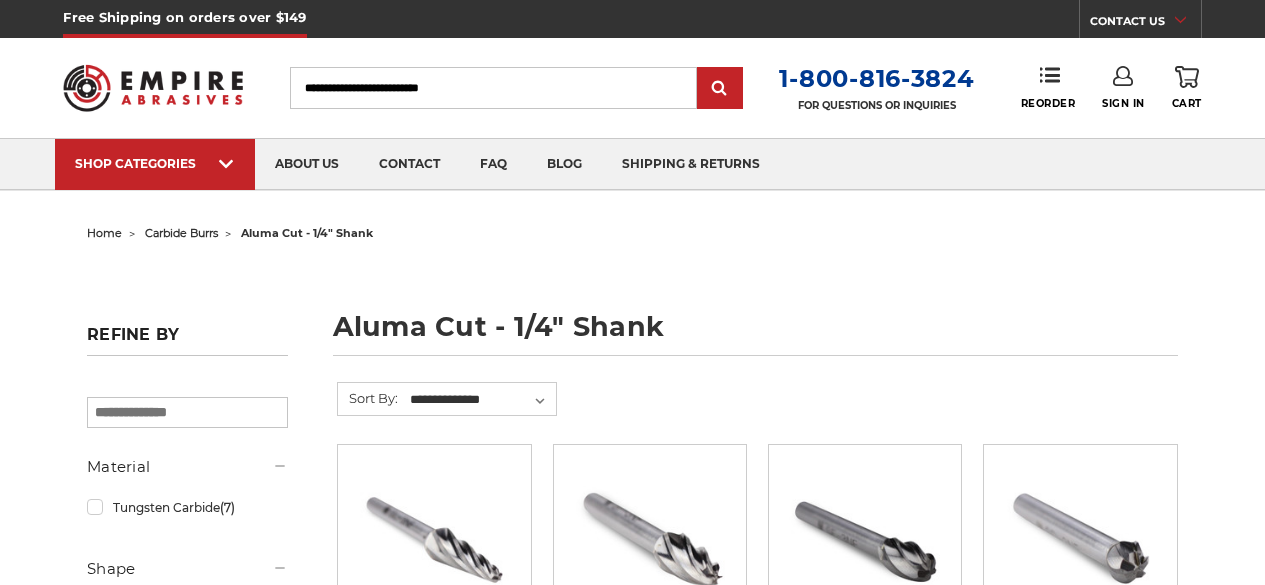 scroll, scrollTop: 0, scrollLeft: 0, axis: both 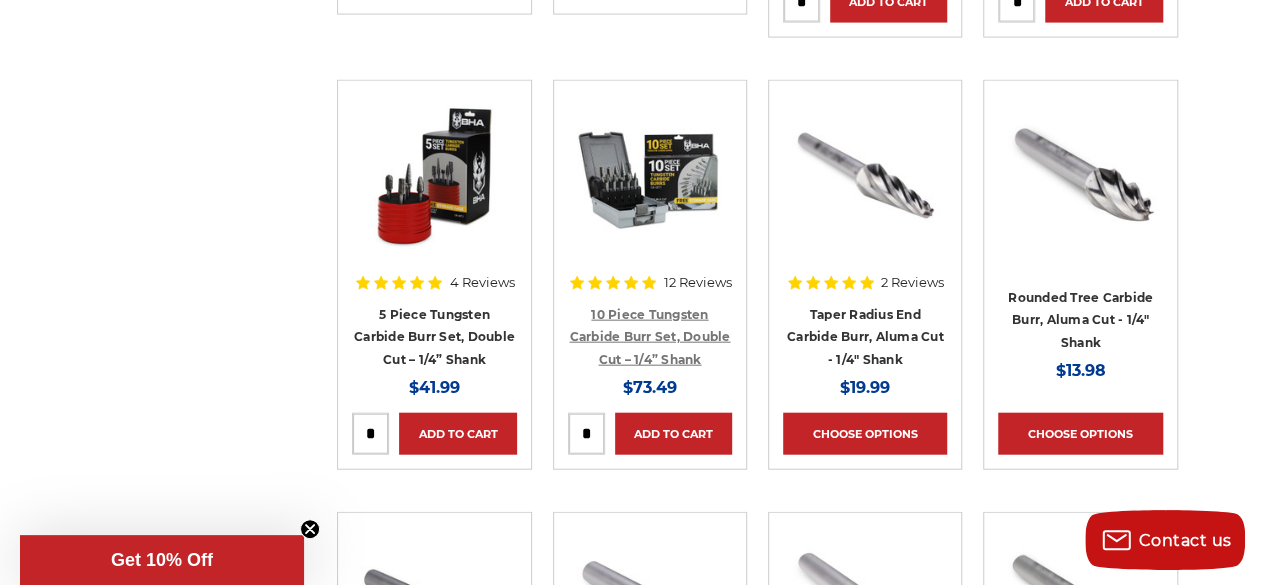 click on "10 Piece Tungsten Carbide Burr Set, Double Cut – 1/4” Shank" at bounding box center (649, 337) 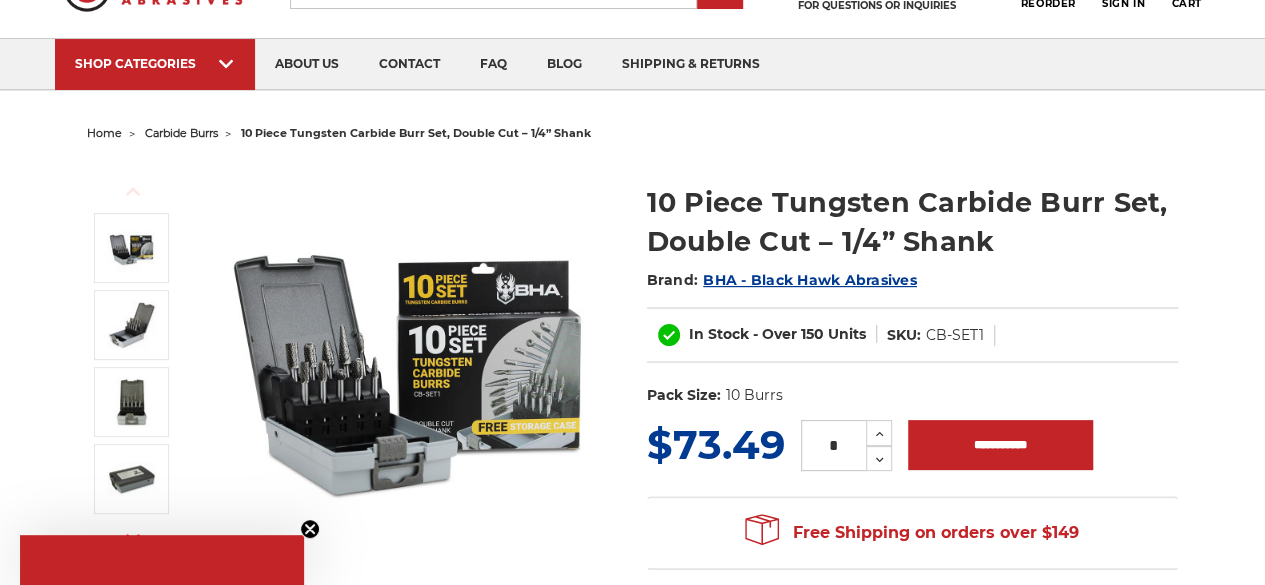 scroll, scrollTop: 181, scrollLeft: 0, axis: vertical 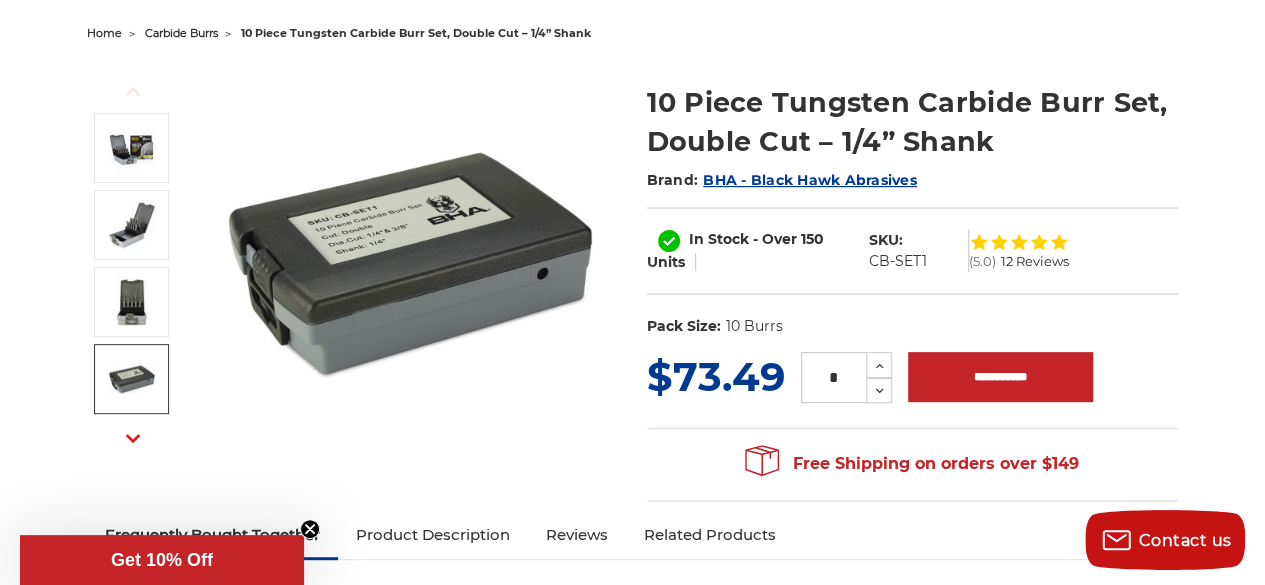 click 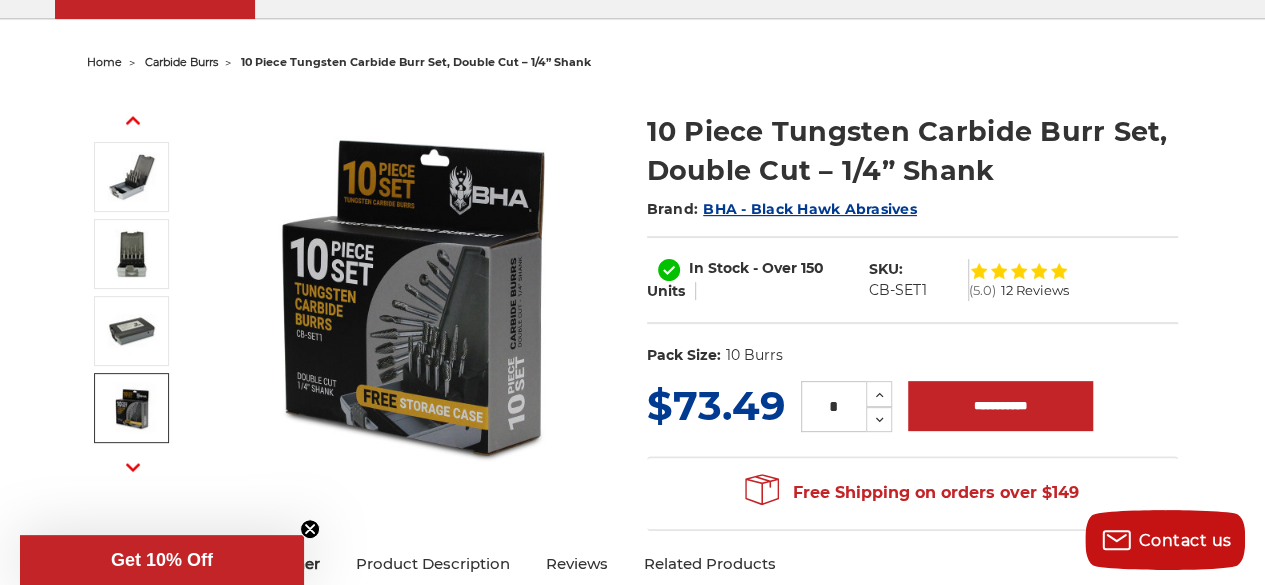 scroll, scrollTop: 200, scrollLeft: 0, axis: vertical 